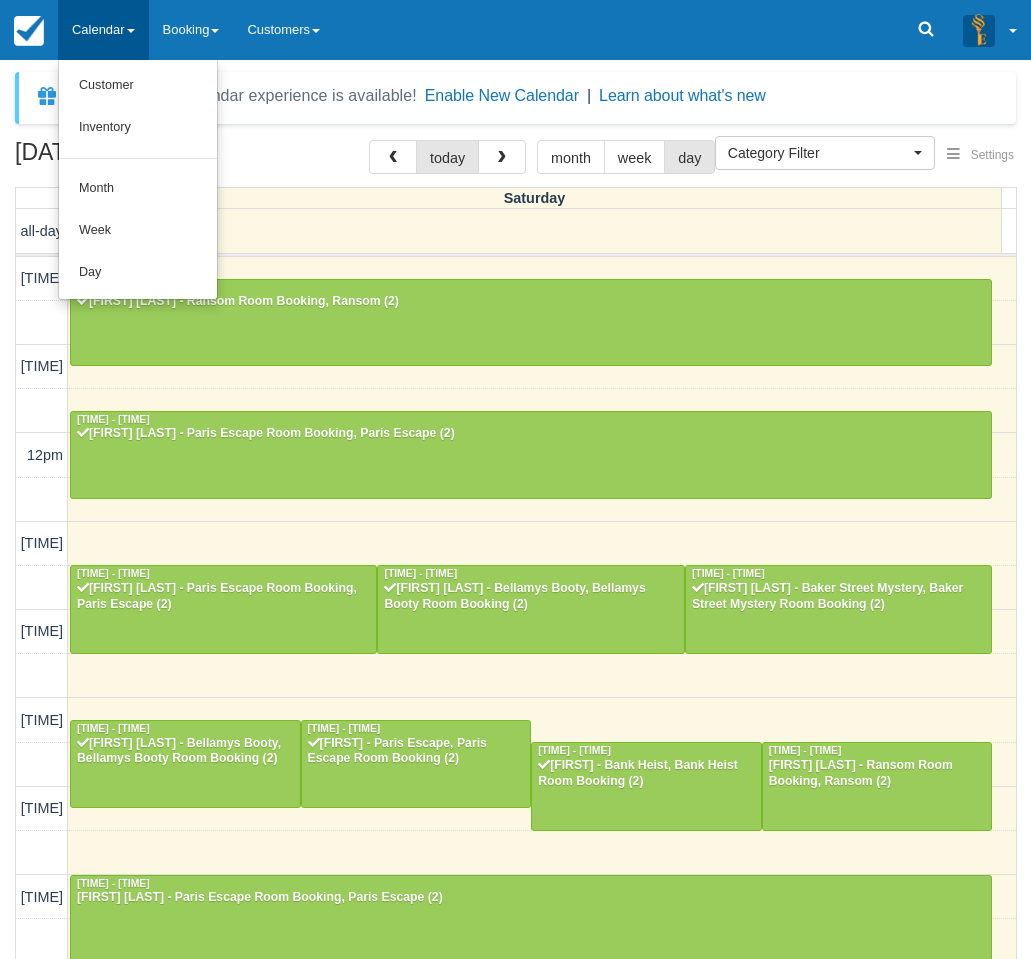 select 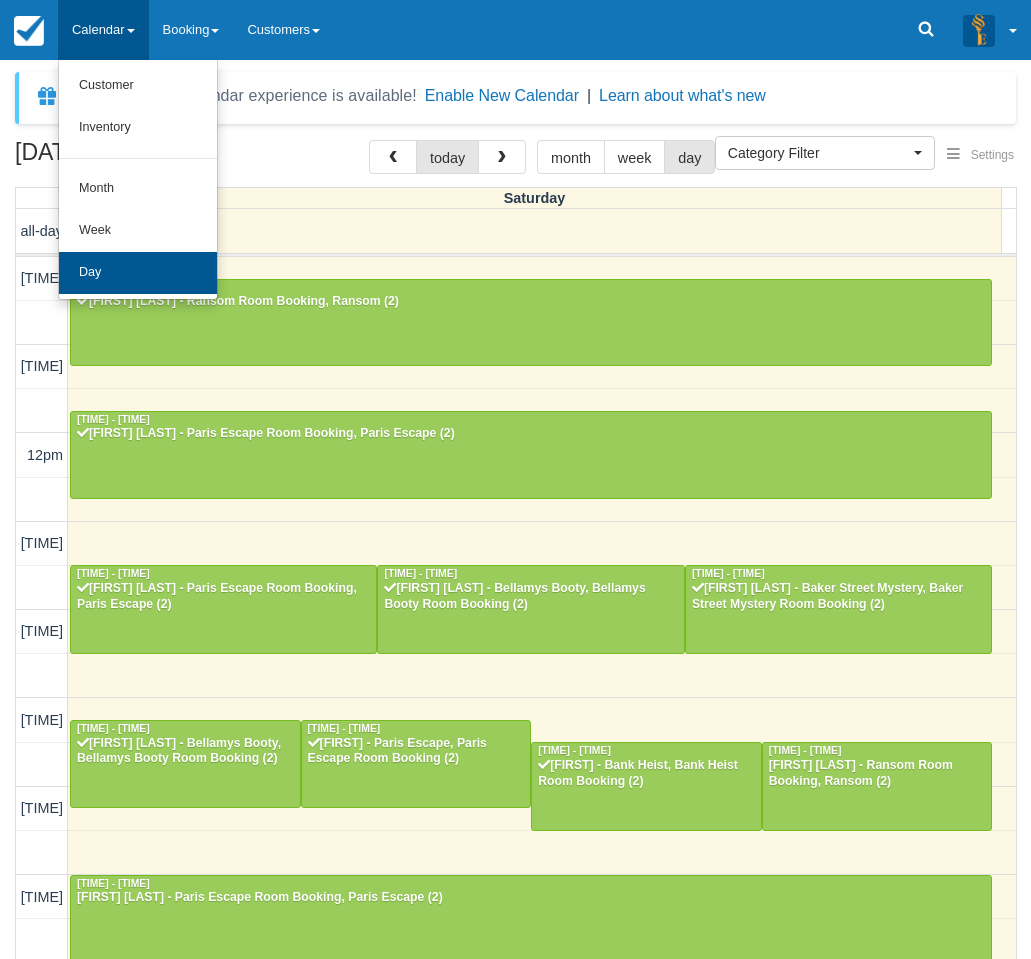 scroll, scrollTop: 0, scrollLeft: 0, axis: both 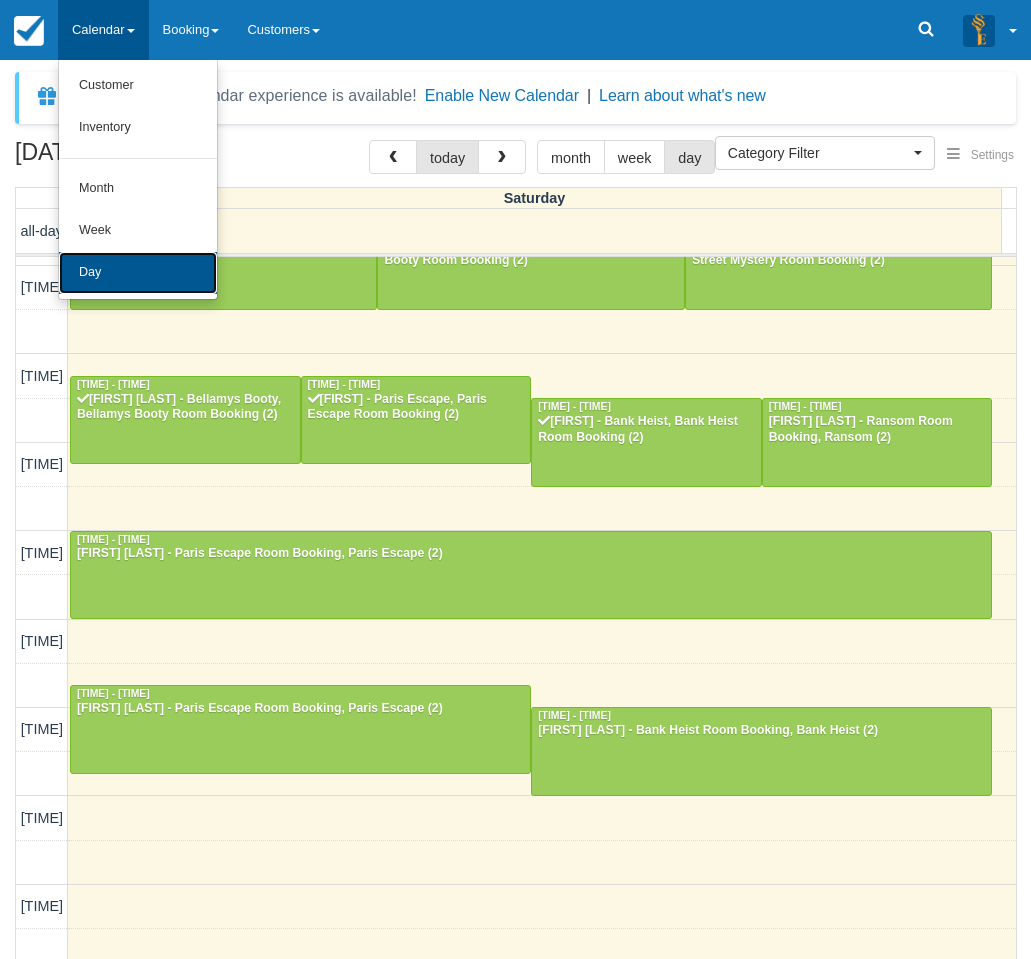 click on "Day" at bounding box center (138, 273) 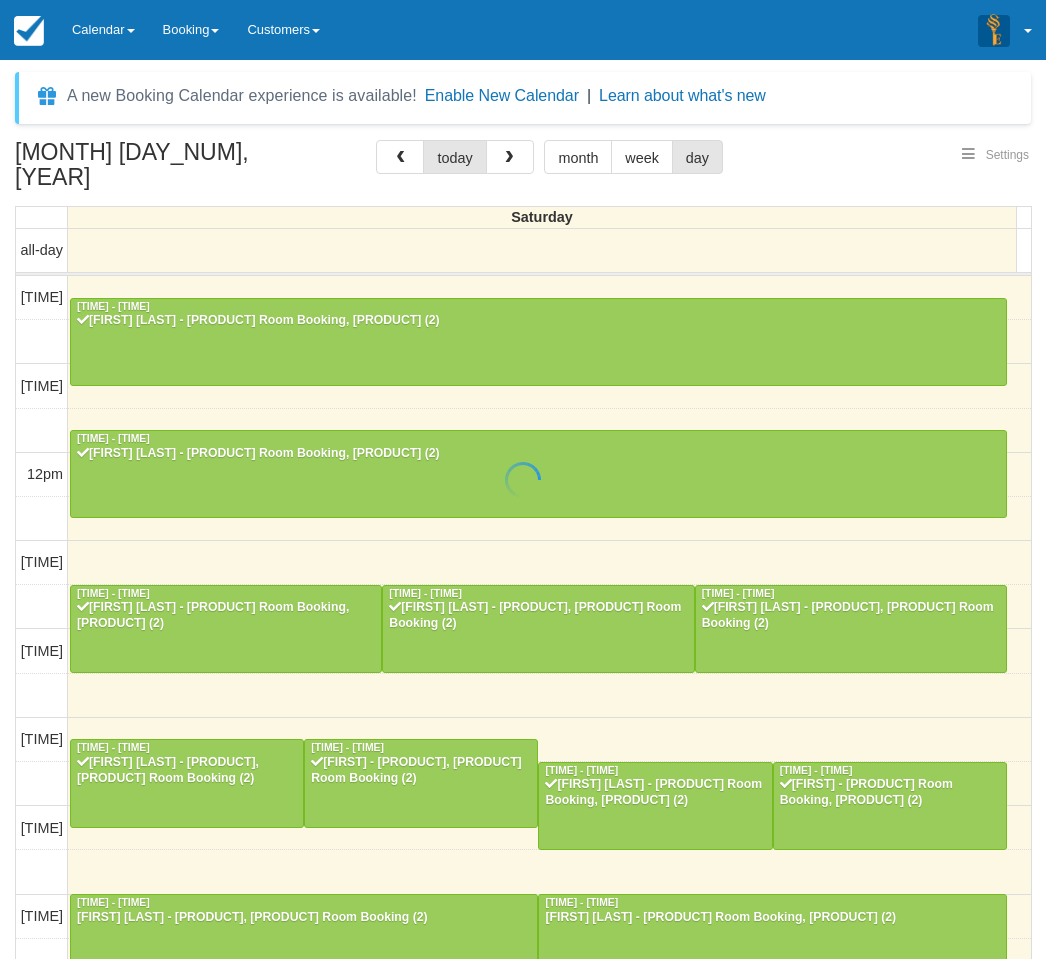 select 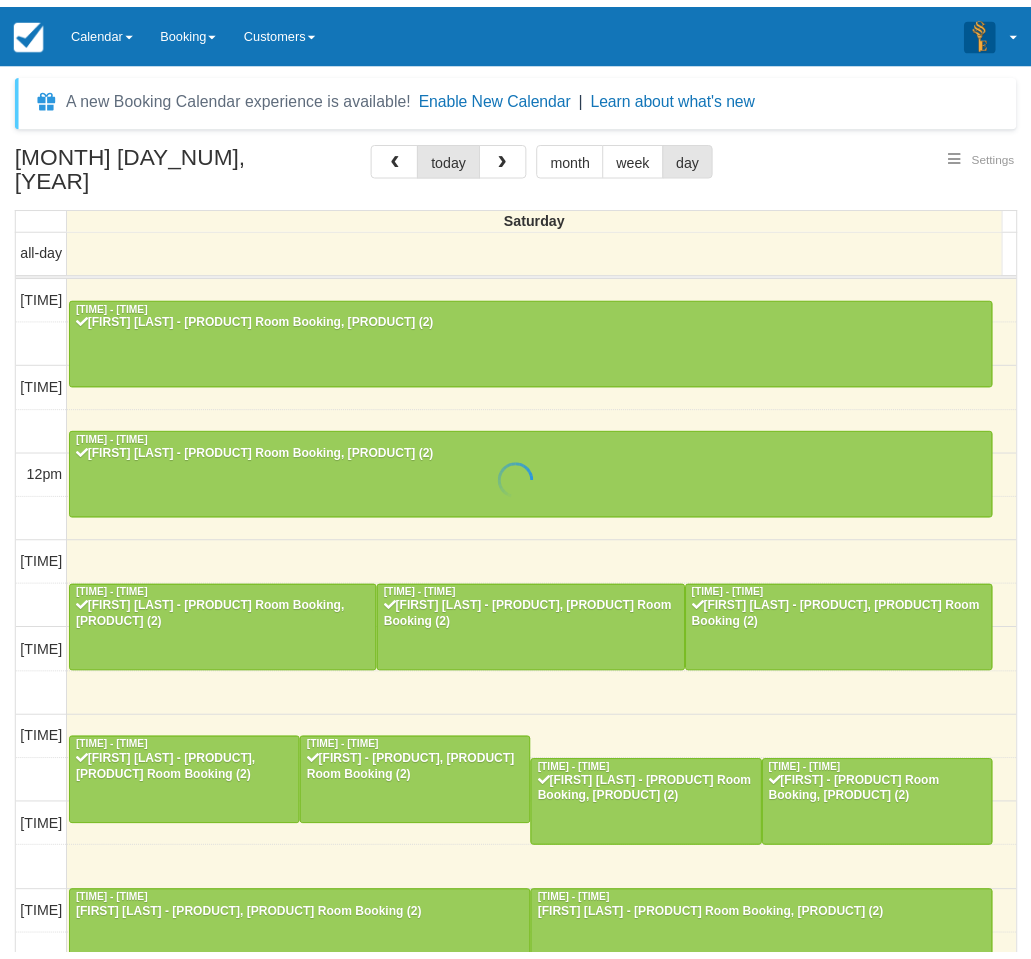 scroll, scrollTop: 0, scrollLeft: 0, axis: both 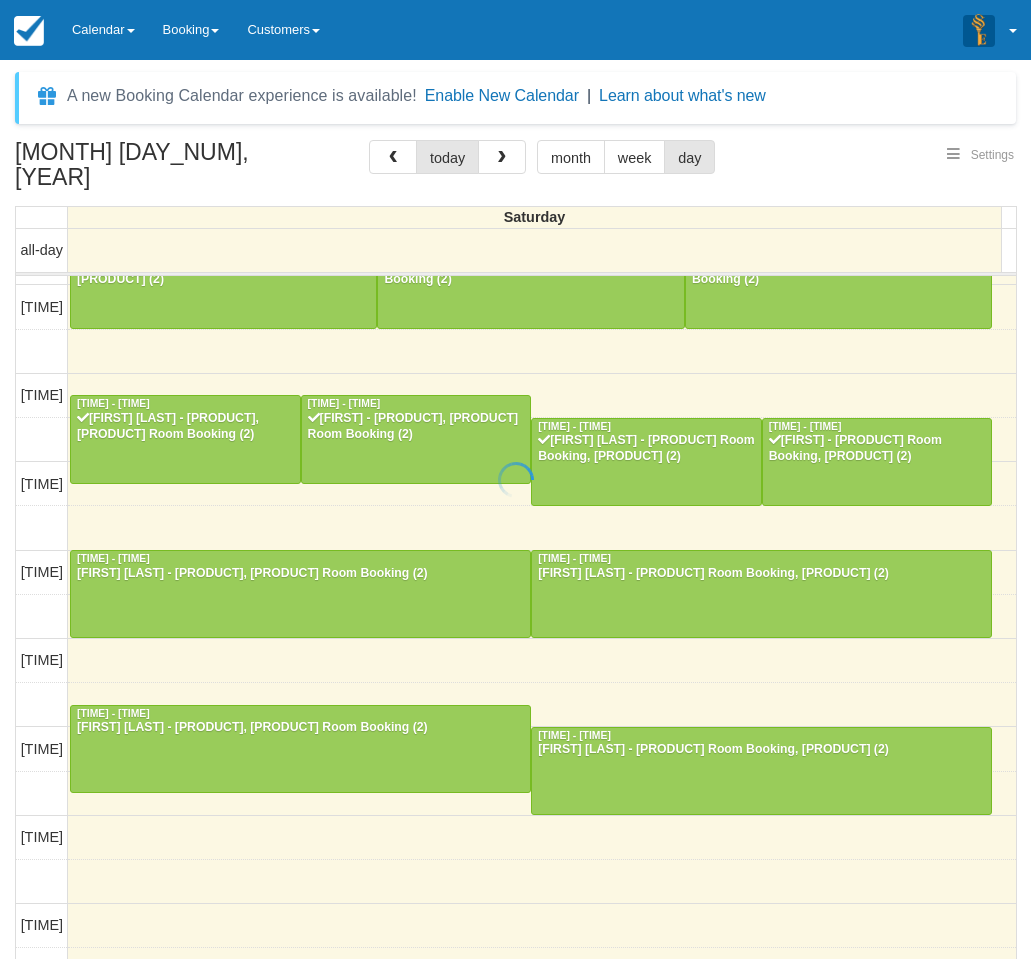 select 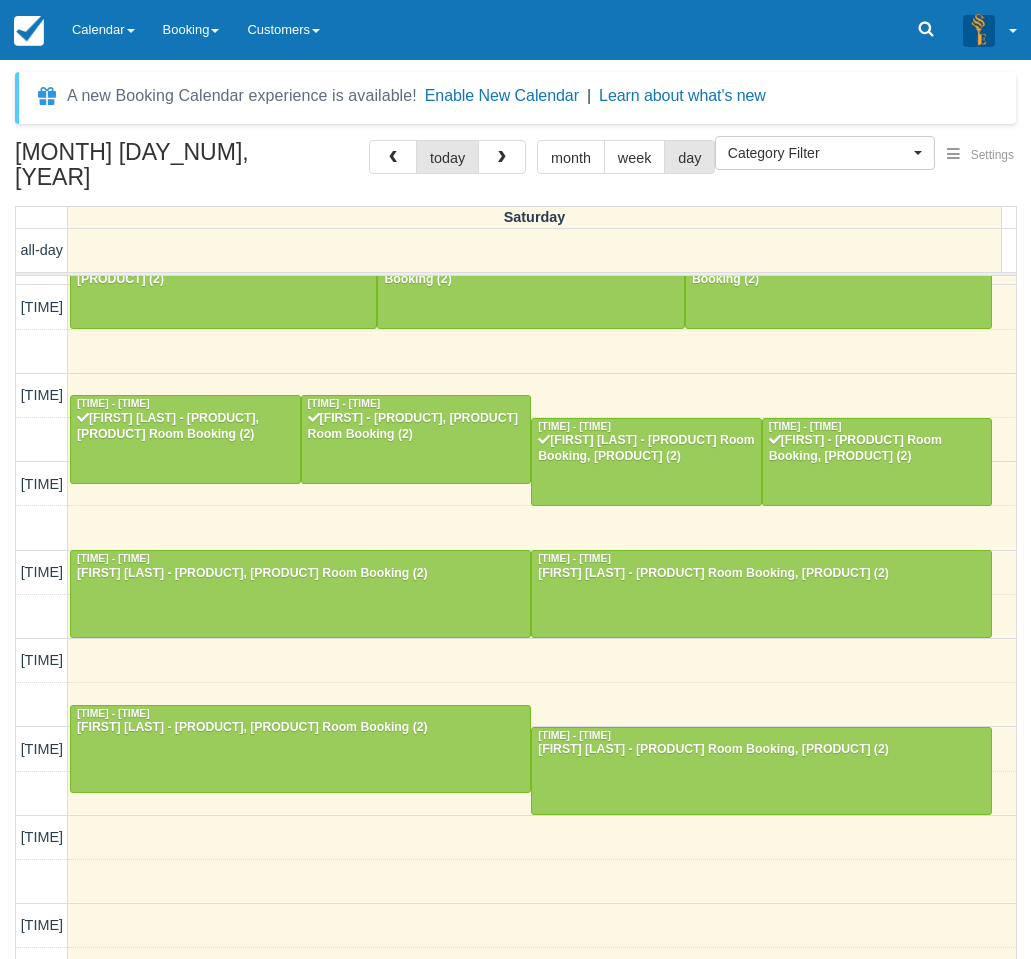 scroll, scrollTop: 343, scrollLeft: 0, axis: vertical 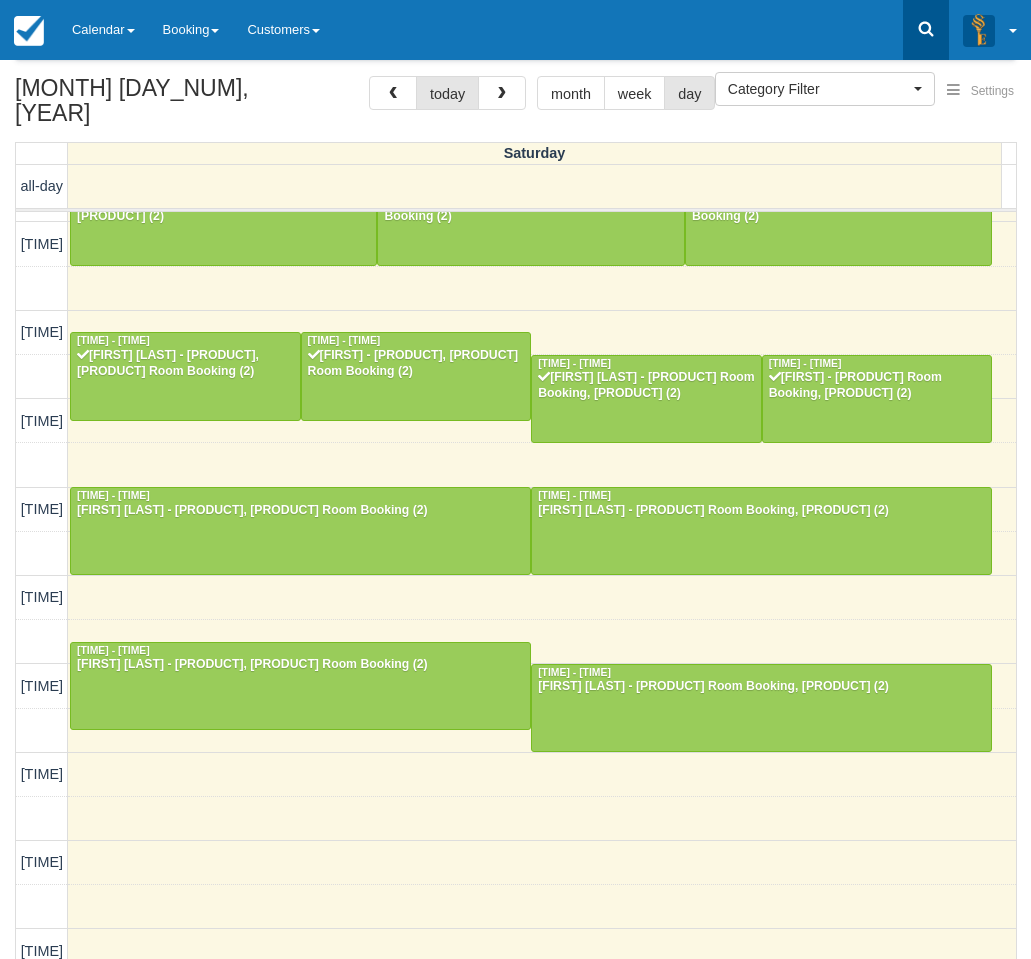 click 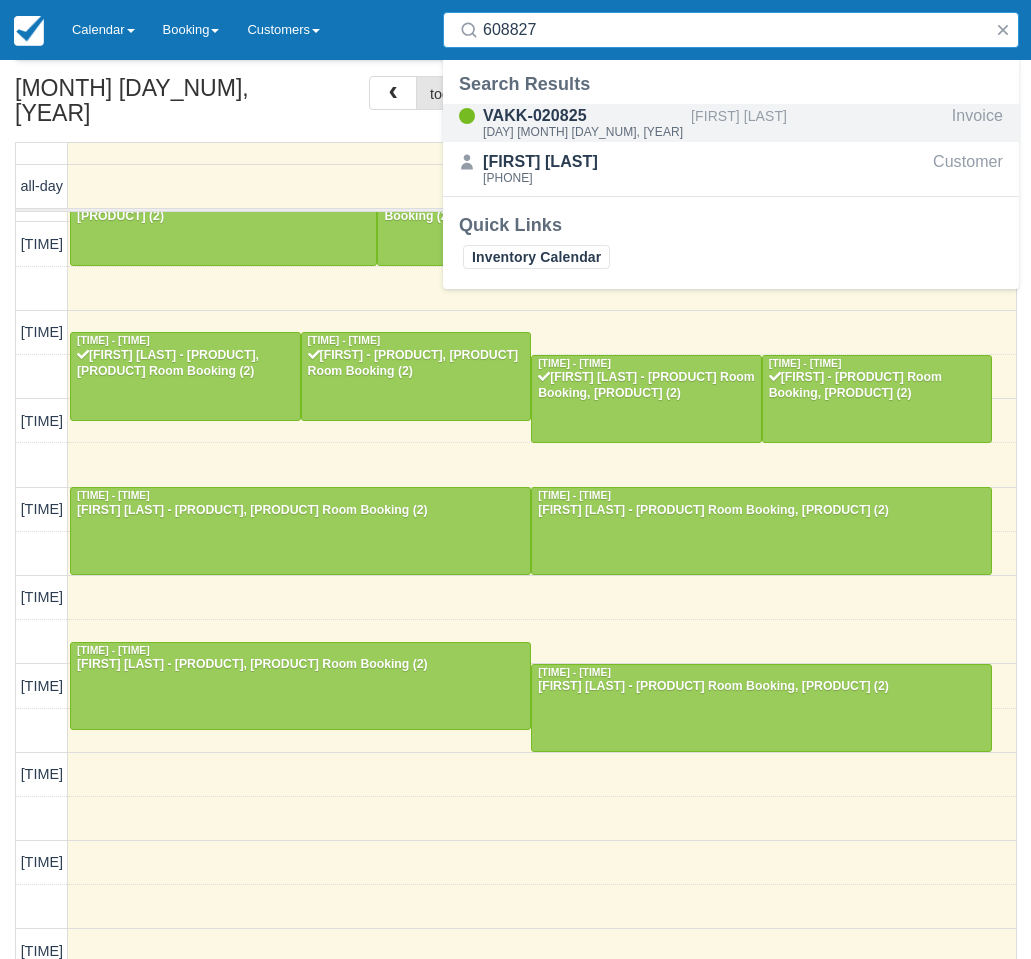type on "608827" 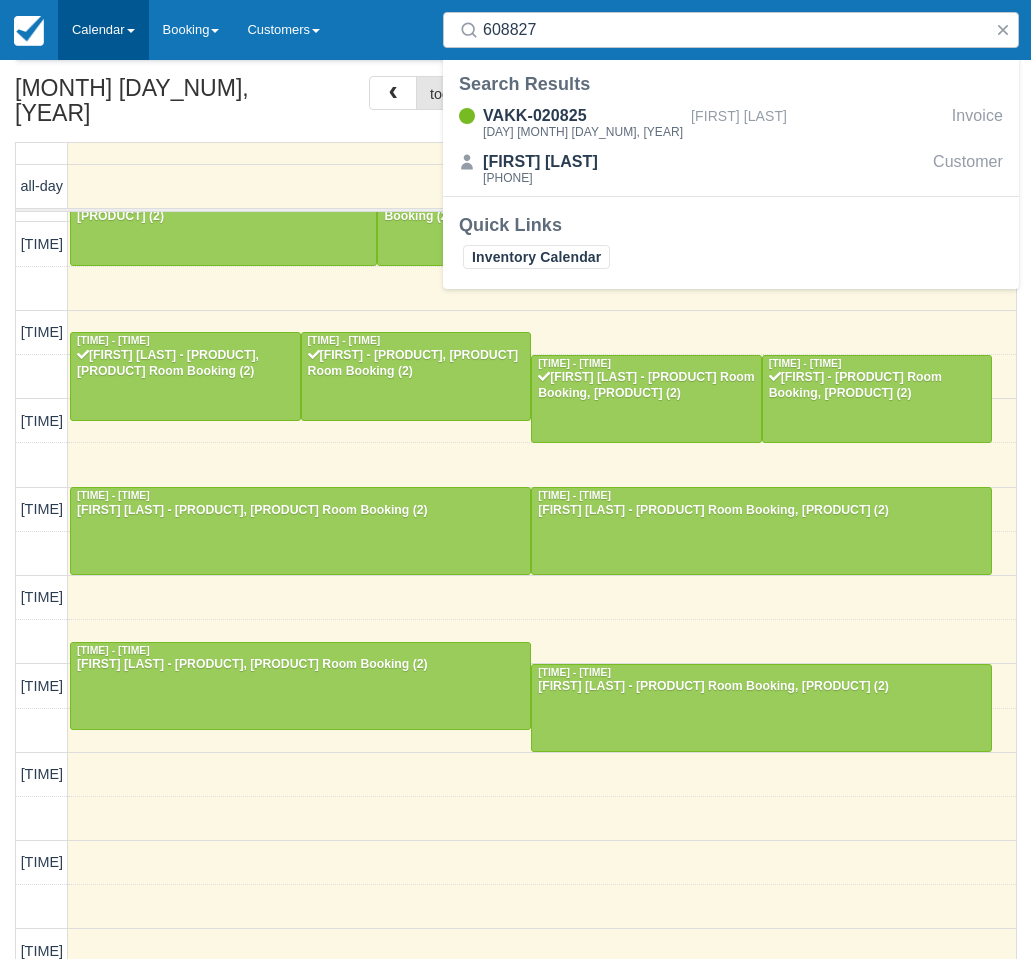 click on "Calendar" at bounding box center [103, 30] 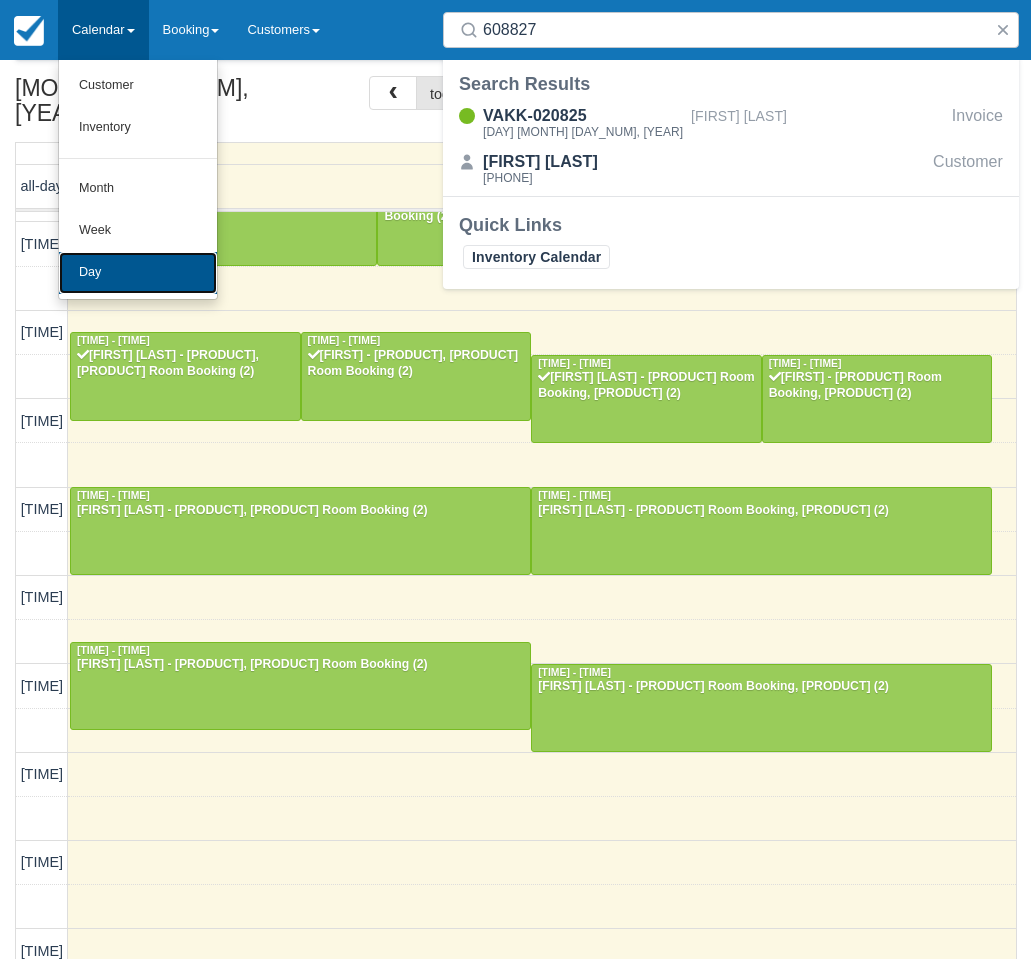 click on "Day" at bounding box center (138, 273) 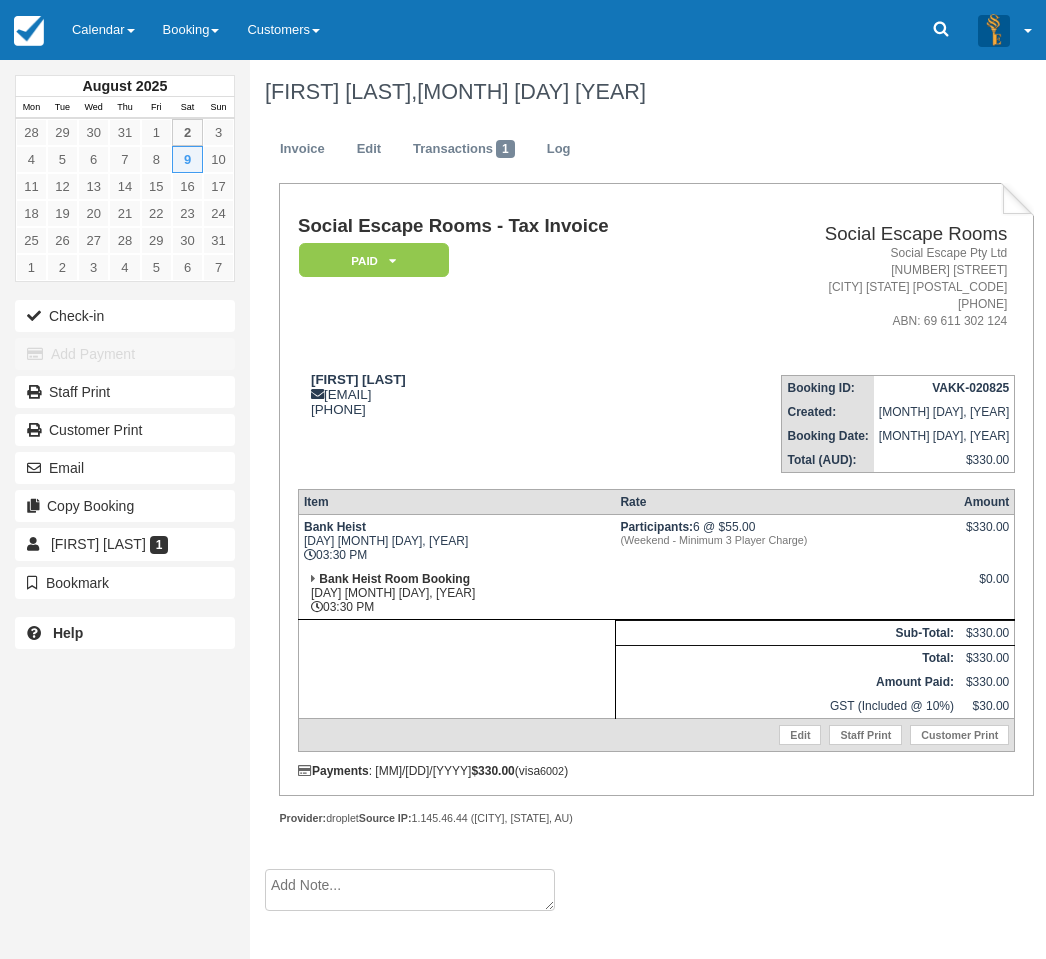 scroll, scrollTop: 0, scrollLeft: 0, axis: both 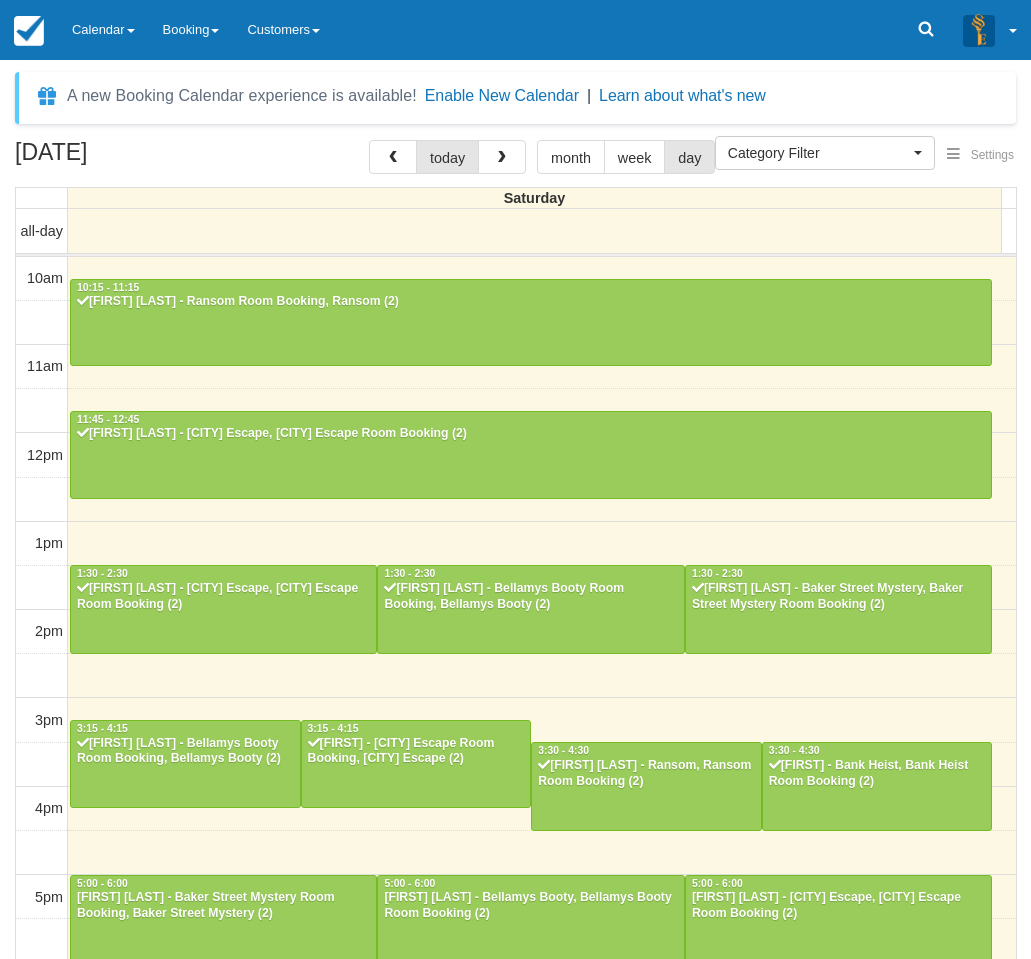 select 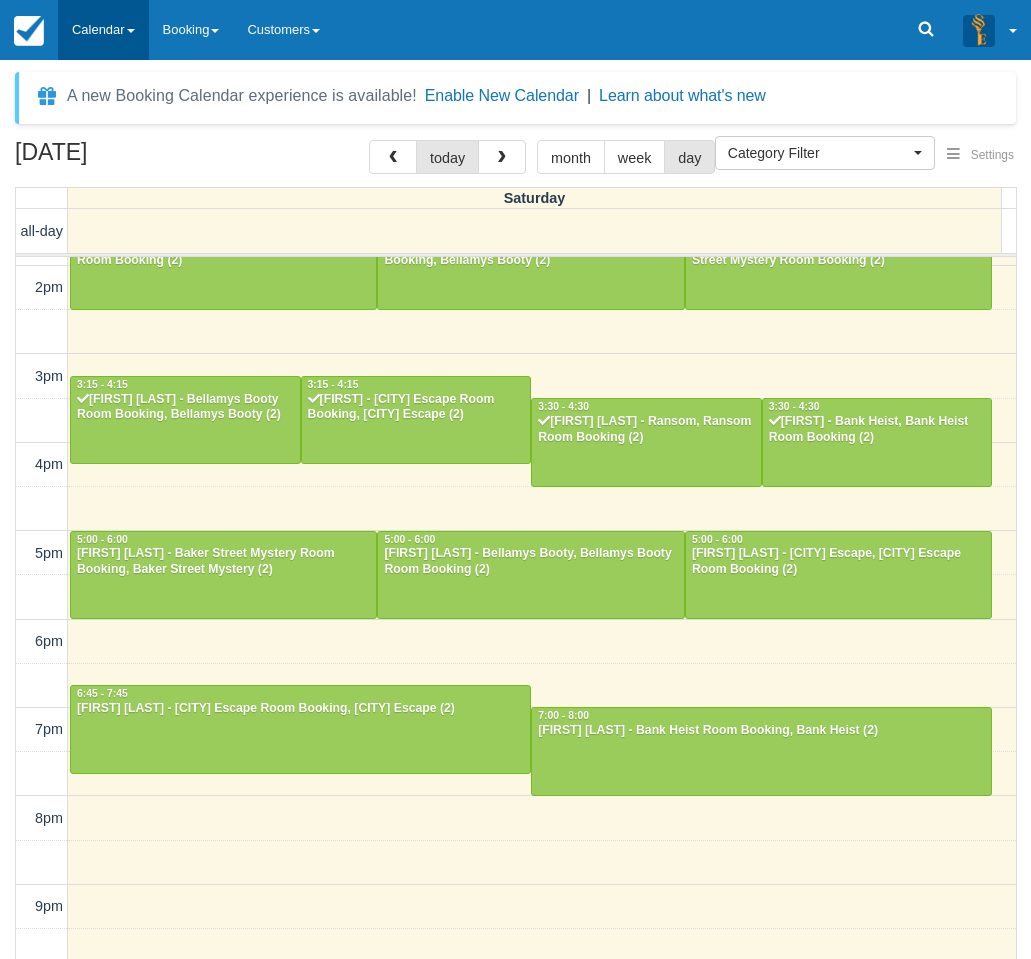 click on "Calendar" at bounding box center (103, 30) 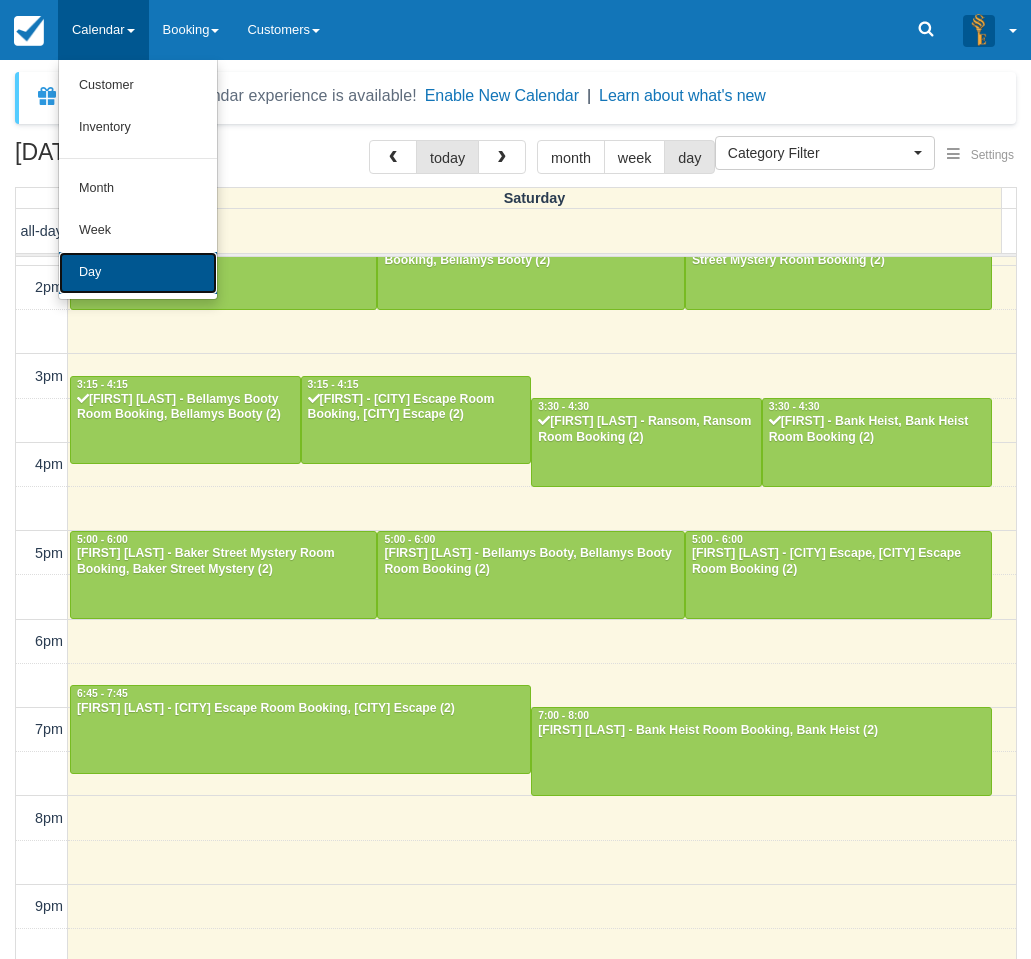 click on "Day" at bounding box center (138, 273) 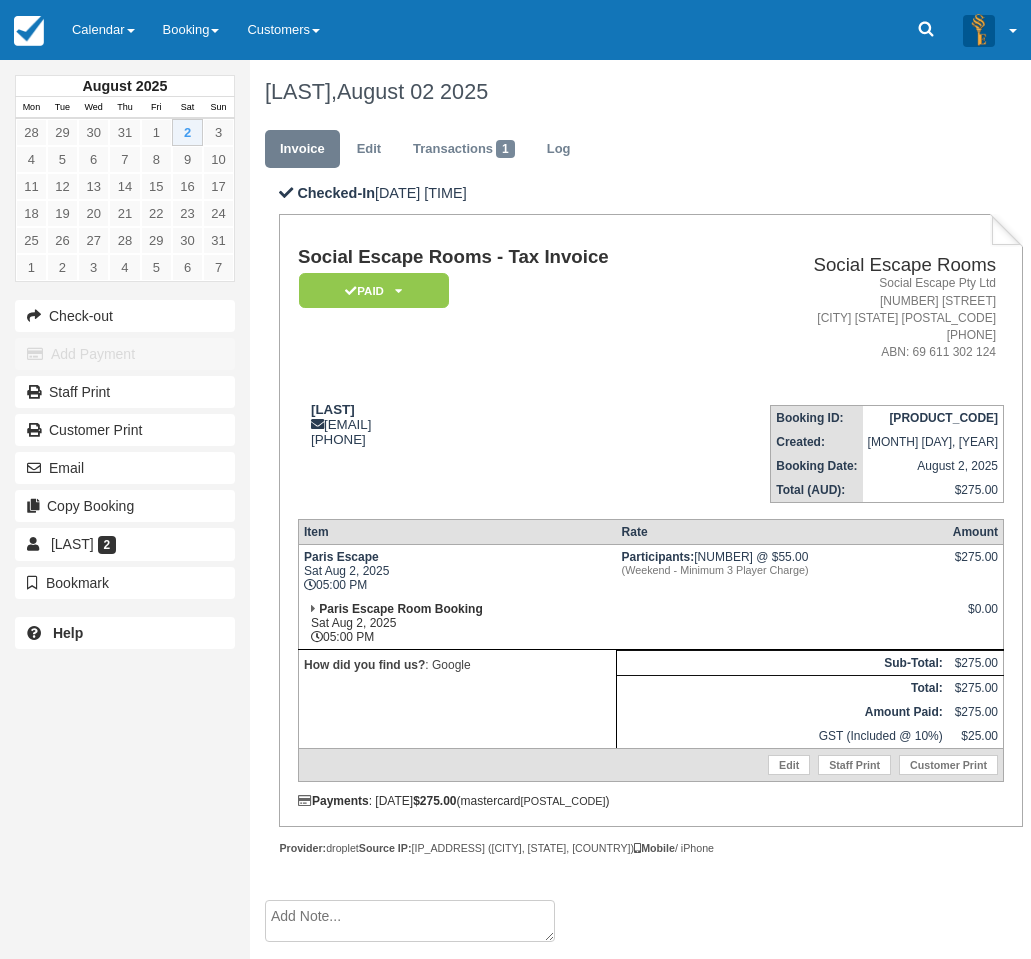 scroll, scrollTop: 0, scrollLeft: 0, axis: both 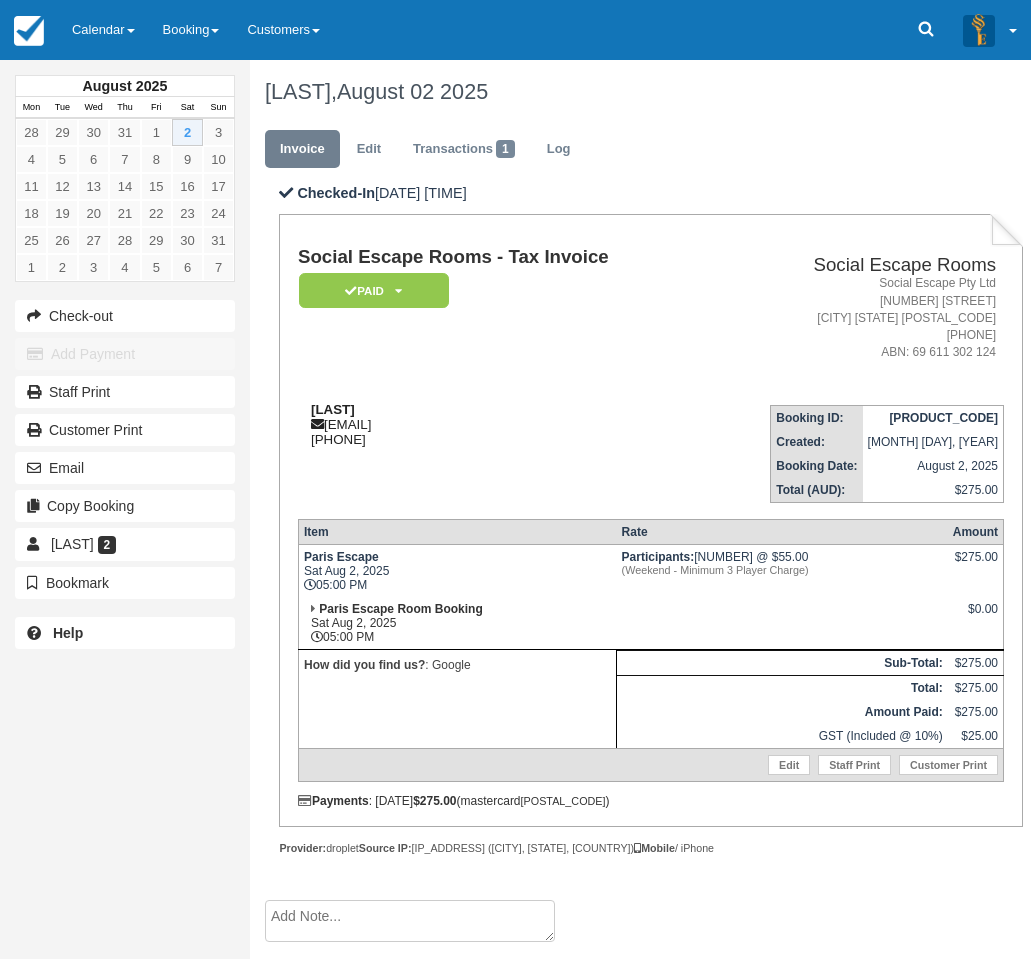 click on "Sinead Costello" at bounding box center (333, 409) 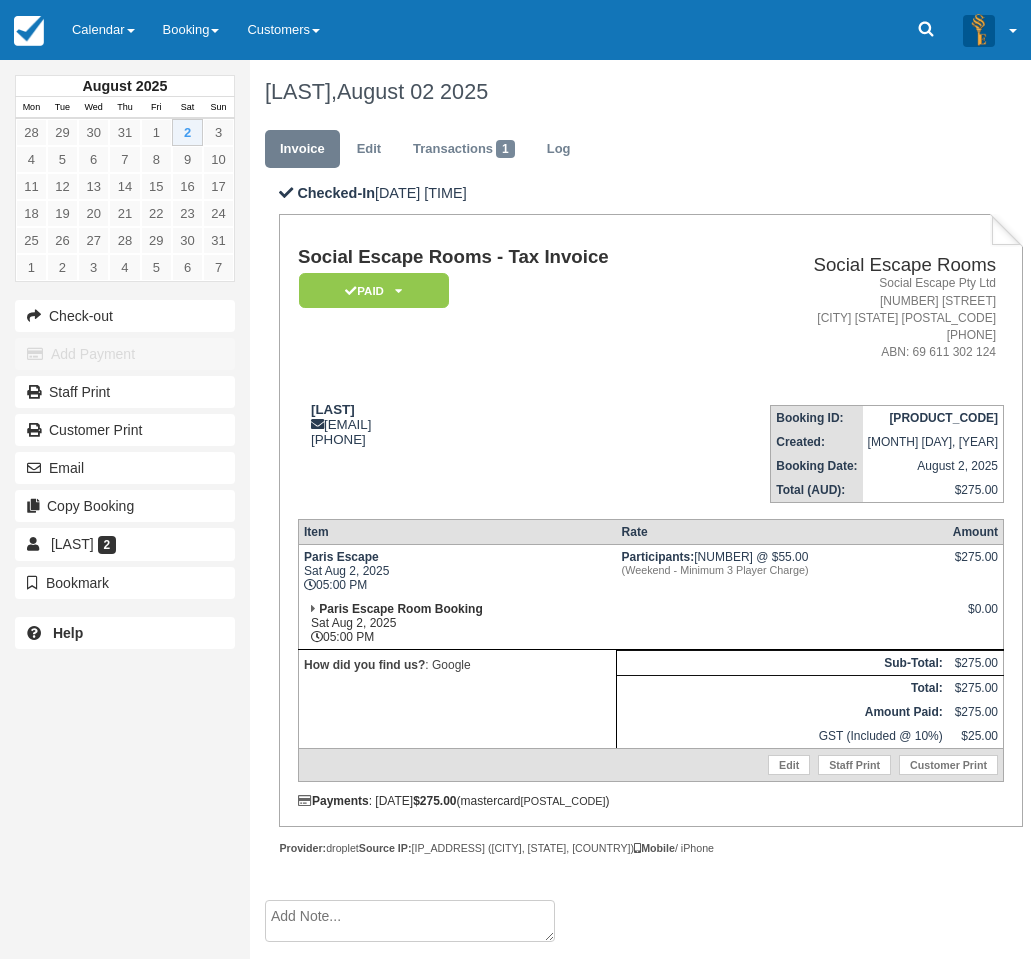 copy on "Sinead Costello" 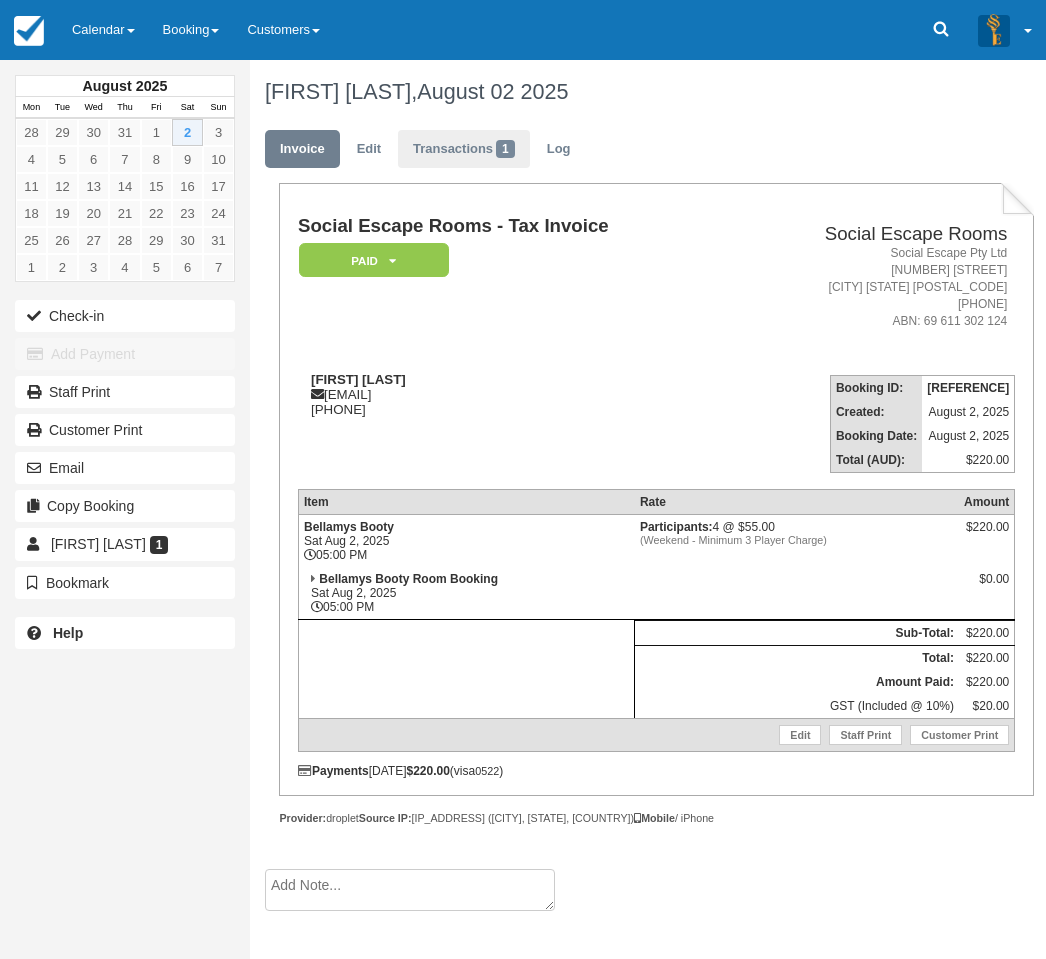 scroll, scrollTop: 0, scrollLeft: 0, axis: both 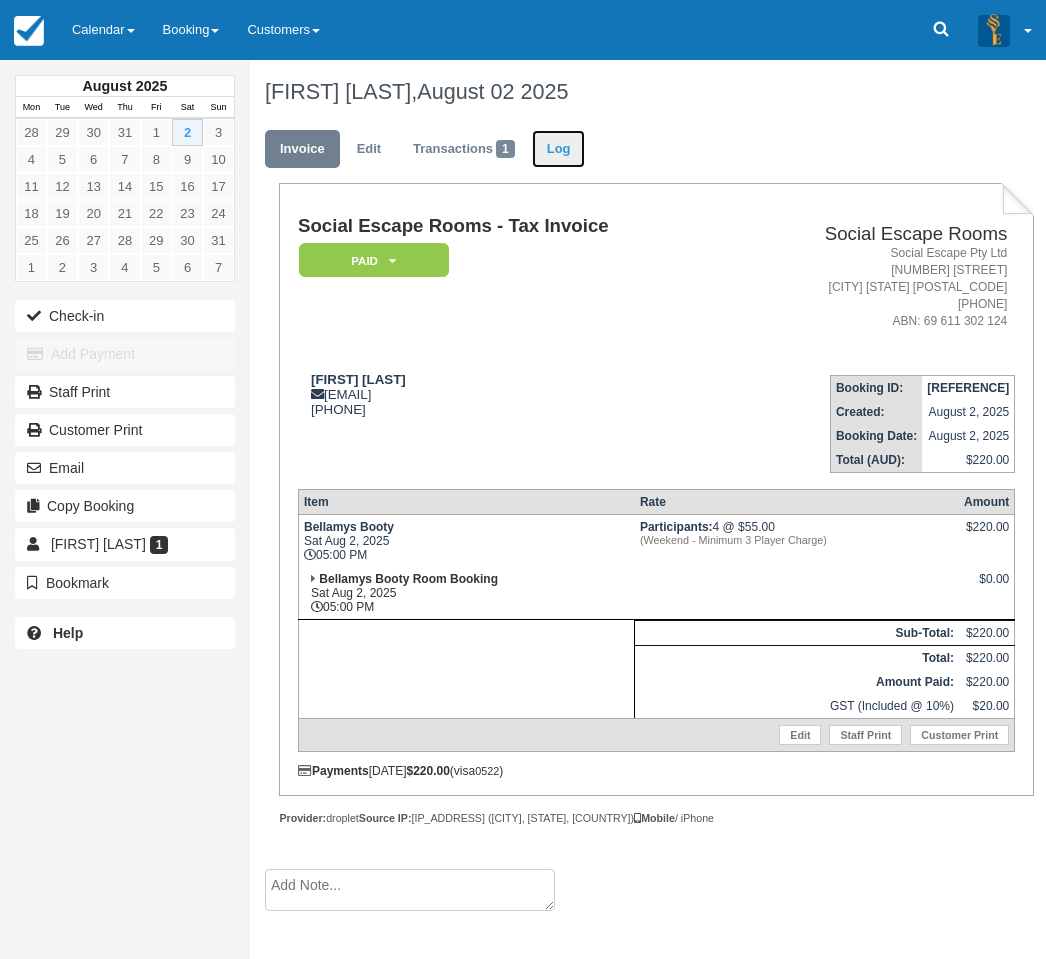click on "Log" at bounding box center [559, 149] 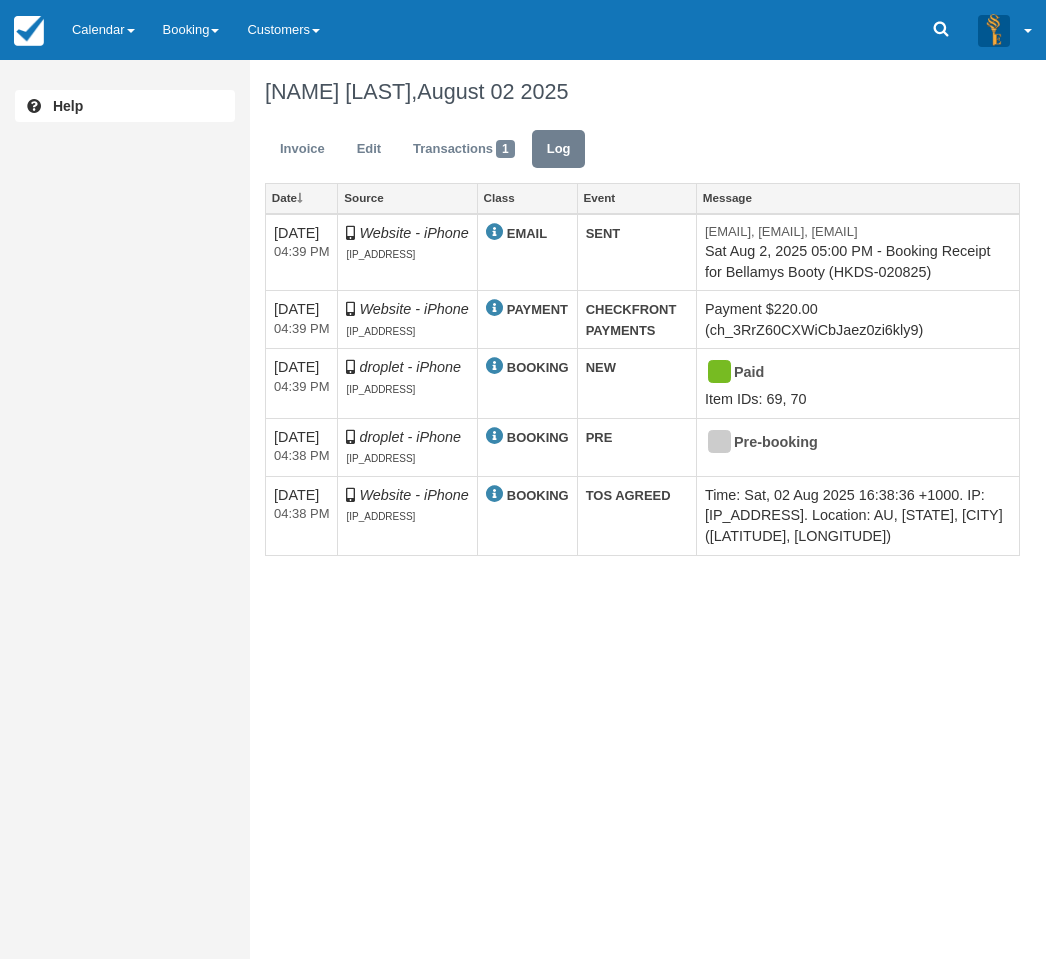 scroll, scrollTop: 0, scrollLeft: 0, axis: both 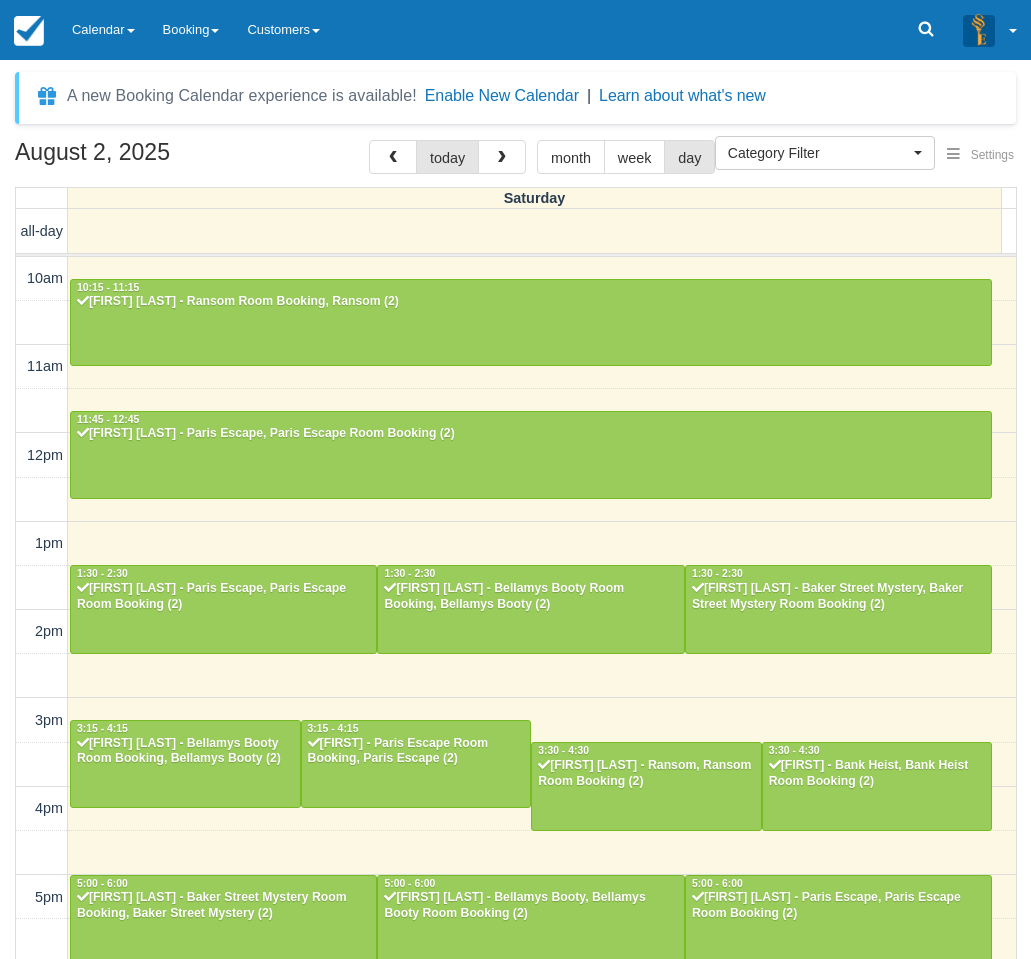 select 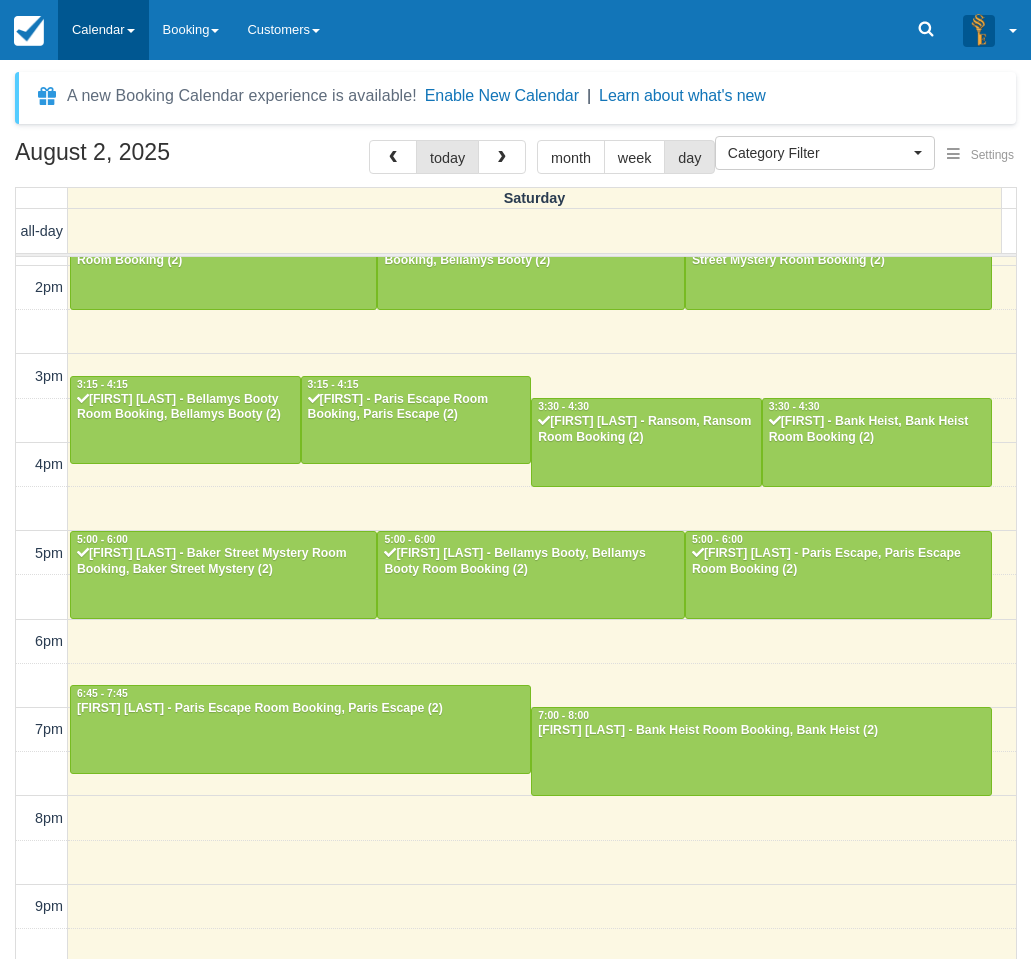 click on "Calendar" at bounding box center [103, 30] 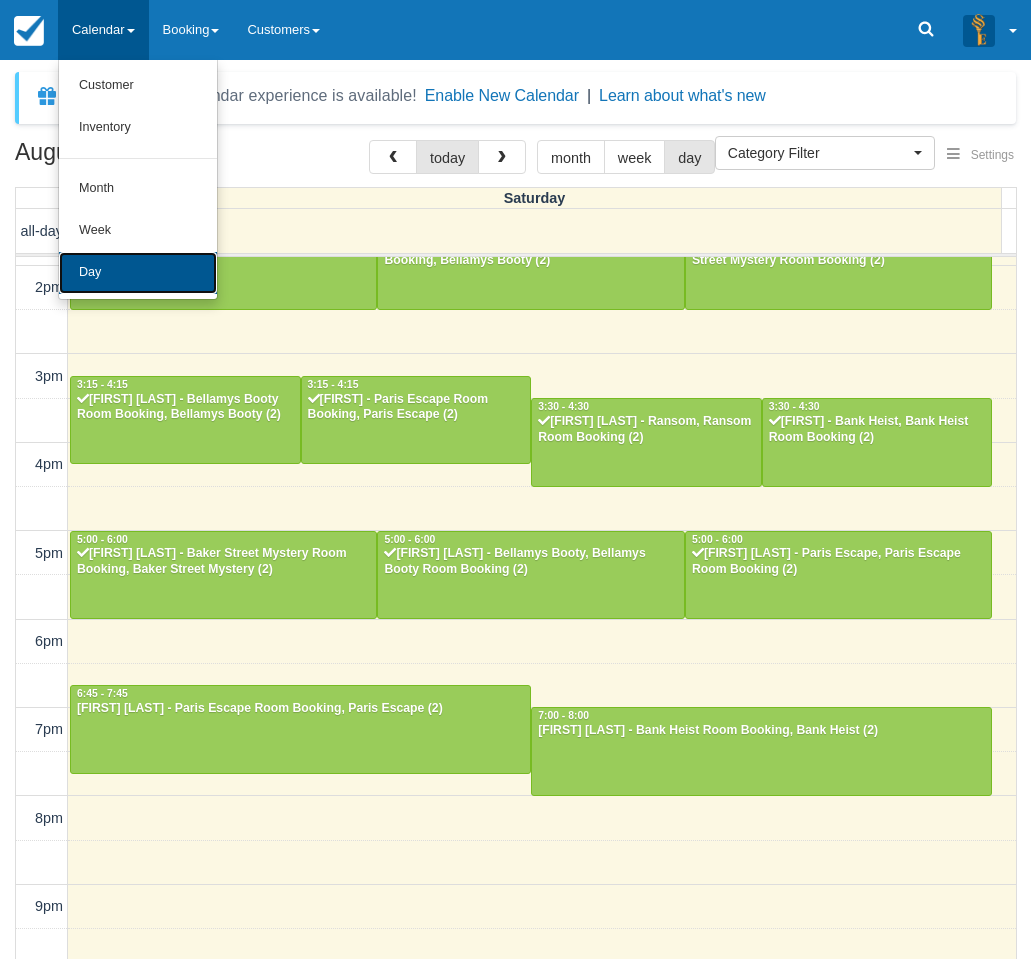click on "Day" at bounding box center (138, 273) 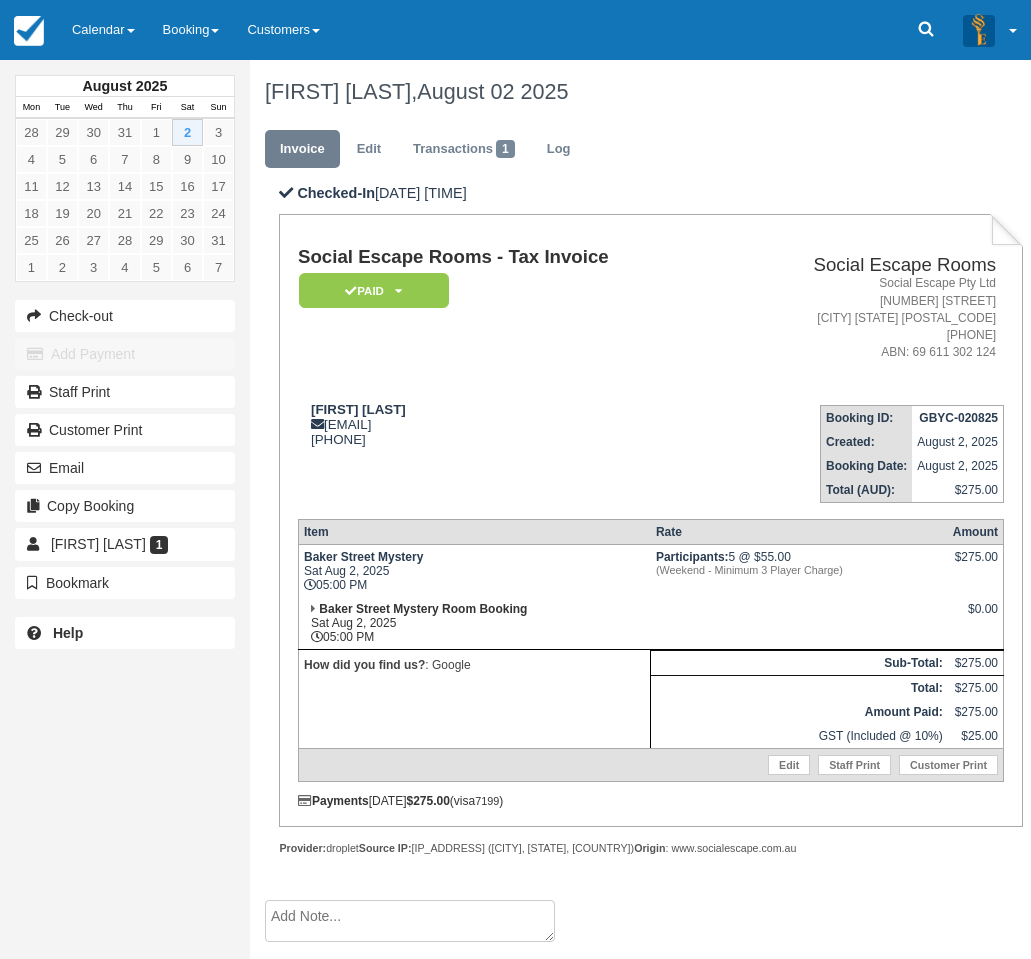 scroll, scrollTop: 0, scrollLeft: 0, axis: both 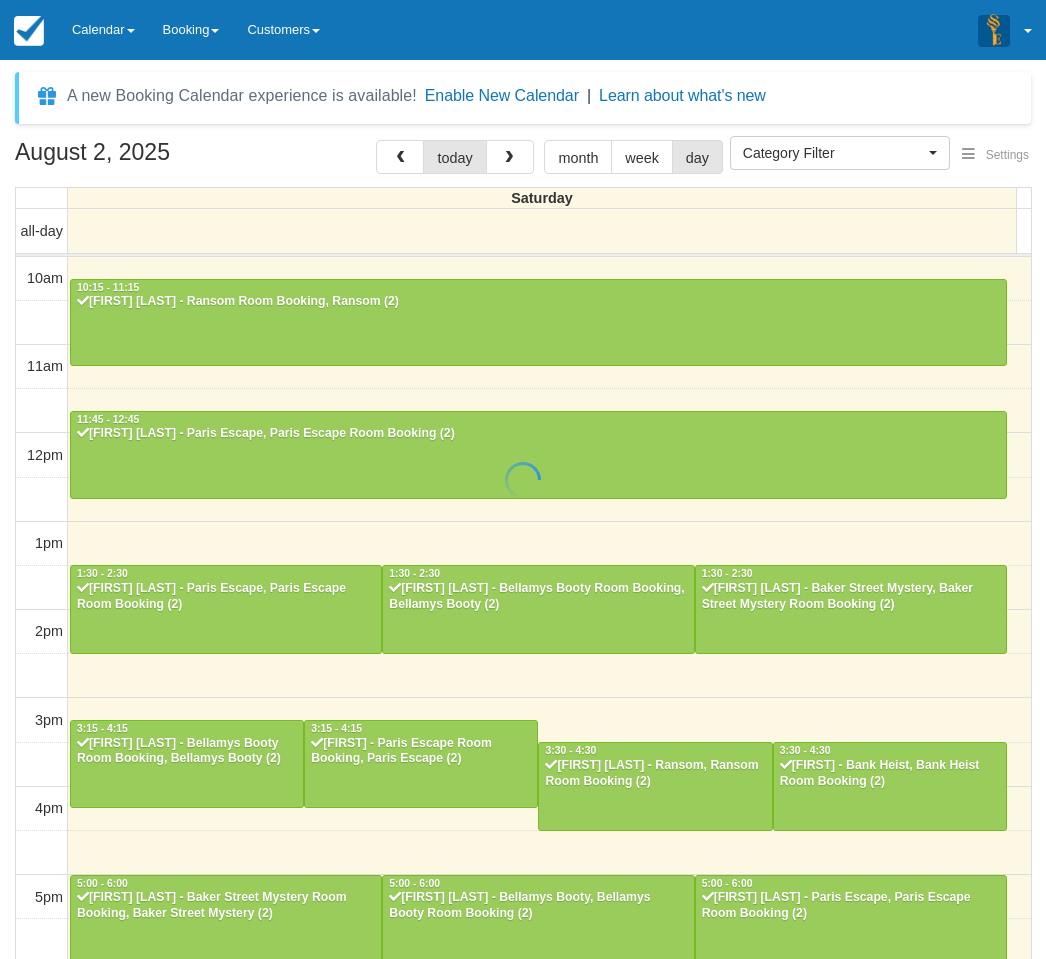 select 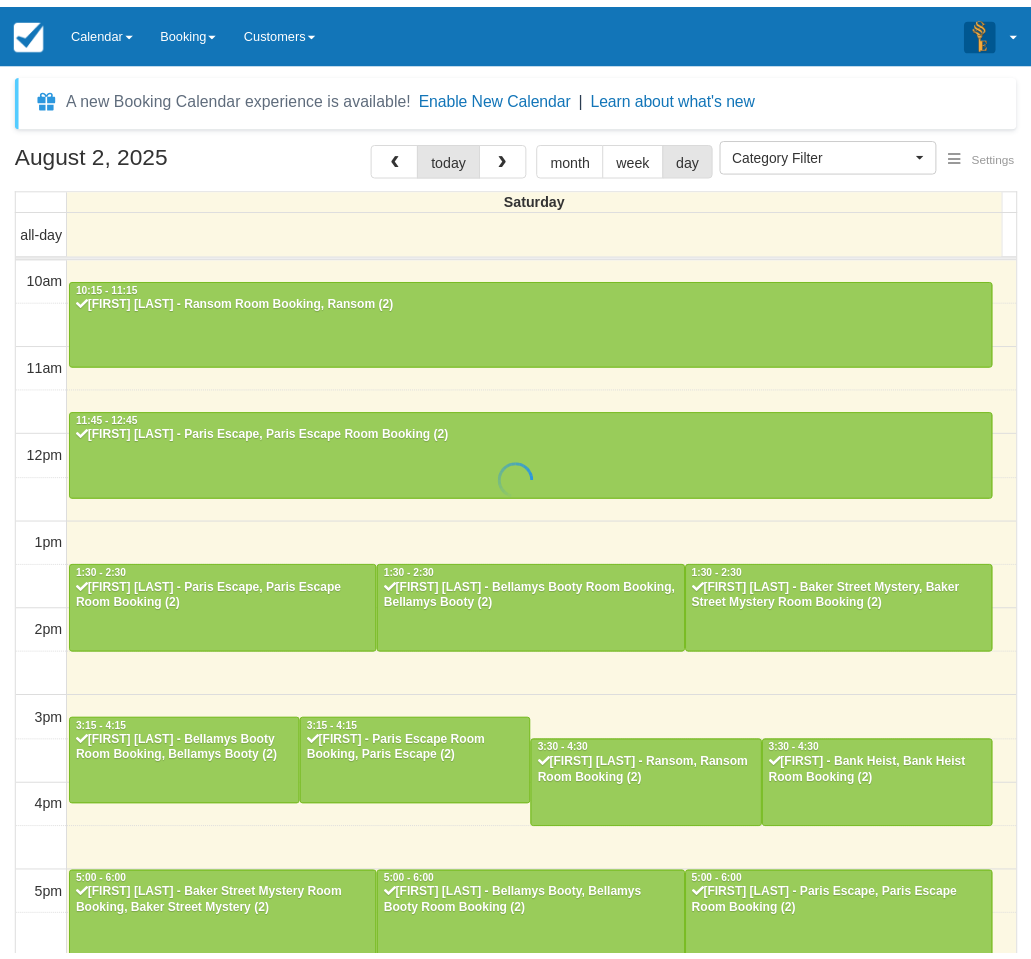 scroll, scrollTop: 0, scrollLeft: 0, axis: both 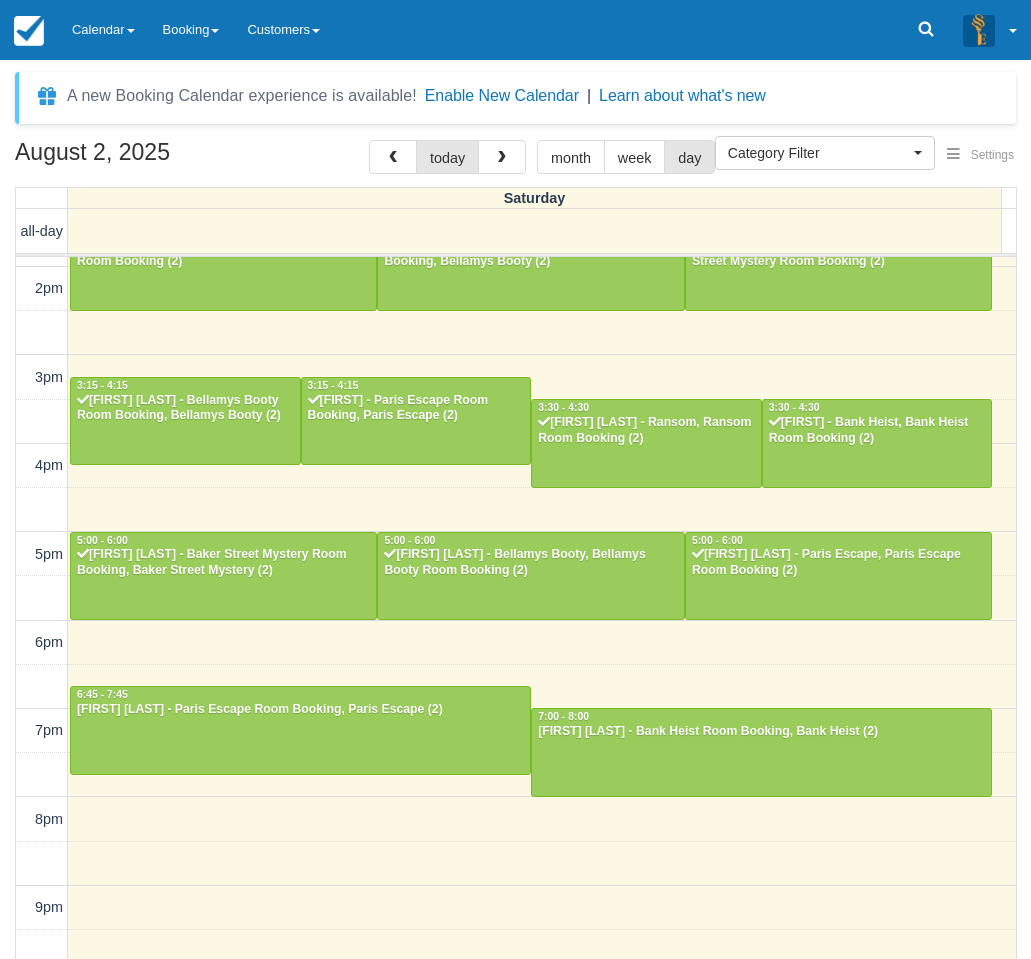 click on "[MONTH] [DAY], [YEAR] today month week day Saturday all-day 10am 11am 12pm 1pm 2pm 3pm 4pm 5pm 6pm 7pm 8pm 9pm 10pm 10:15 - 11:15  [FIRST] [LAST] - Ransom Room Booking, Ransom (2) 11:45 - 12:45  [FIRST] [LAST] - Paris Escape, Paris Escape Room Booking (2) 1:30 - 2:30  [FIRST] [LAST] - Paris Escape, Paris Escape Room Booking (2) 1:30 - 2:30  [FIRST] [LAST] - Bellamys Booty Room Booking, Bellamys Booty (2) 1:30 - 2:30  [FIRST] [LAST] - Baker Street Mystery, Baker Street Mystery Room Booking (2) 3:15 - 4:15  [FIRST] [LAST] - Bellamys Booty Room Booking, Bellamys Booty (2) 3:15 - 4:15  [FIRST] - Paris Escape Room Booking, Paris Escape (2) 3:30 - 4:30  [FIRST] [LAST] - Ransom, Ransom Room Booking (2) 3:30 - 4:30  [FIRST] - Bank Heist, Bank Heist Room Booking (2) 5:00 - 6:00  [FIRST] [LAST] - Baker Street Mystery Room Booking, Baker Street Mystery (2) 5:00 - 6:00  [FIRST] [LAST] - Bellamys Booty, Bellamys Booty Room Booking (2) 5:00 - 6:00  [FIRST] [LAST] - Paris Escape, Paris Escape Room Booking (2) 6:45 - 7:45 7:00 - 8:00" at bounding box center (515, 579) 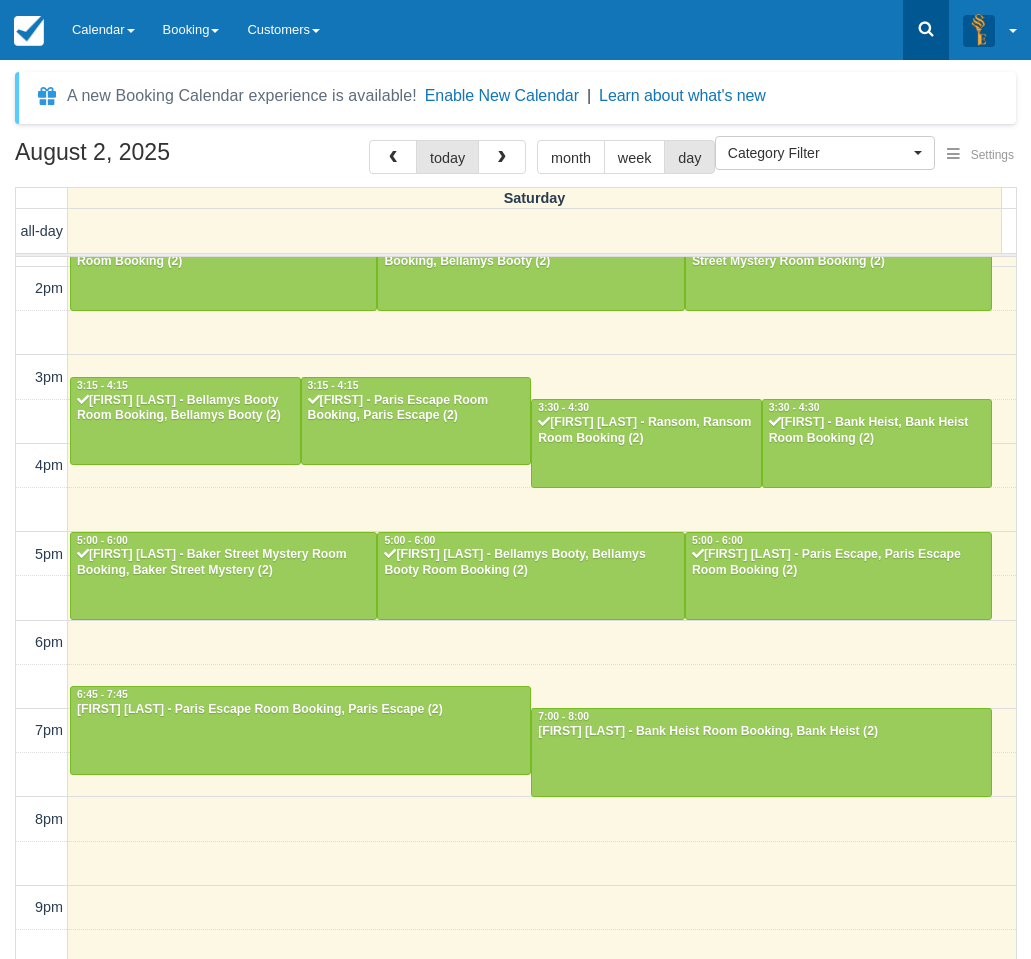 click 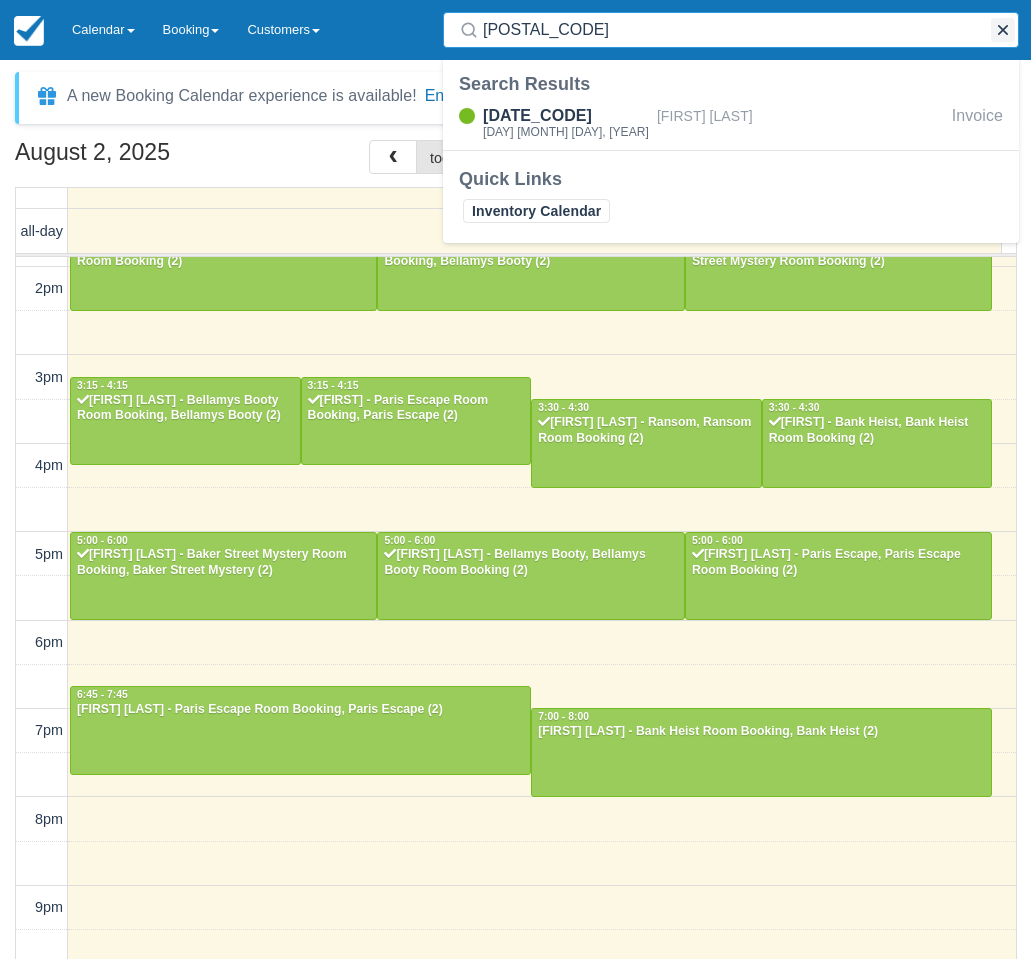 type on "[POSTAL_CODE]" 